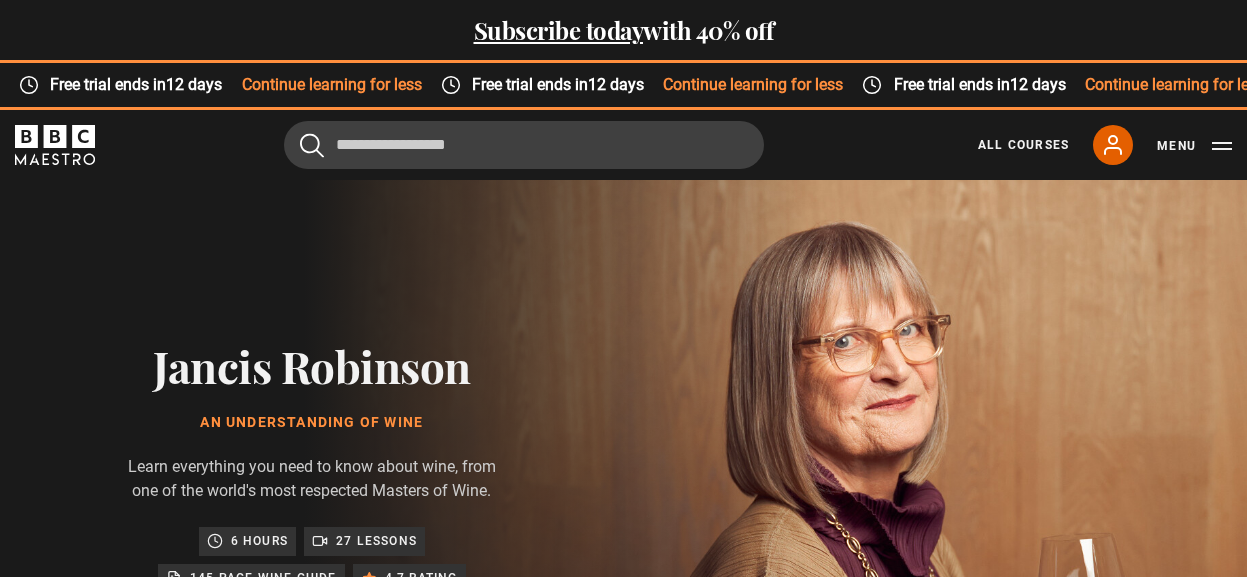 scroll, scrollTop: 912, scrollLeft: 0, axis: vertical 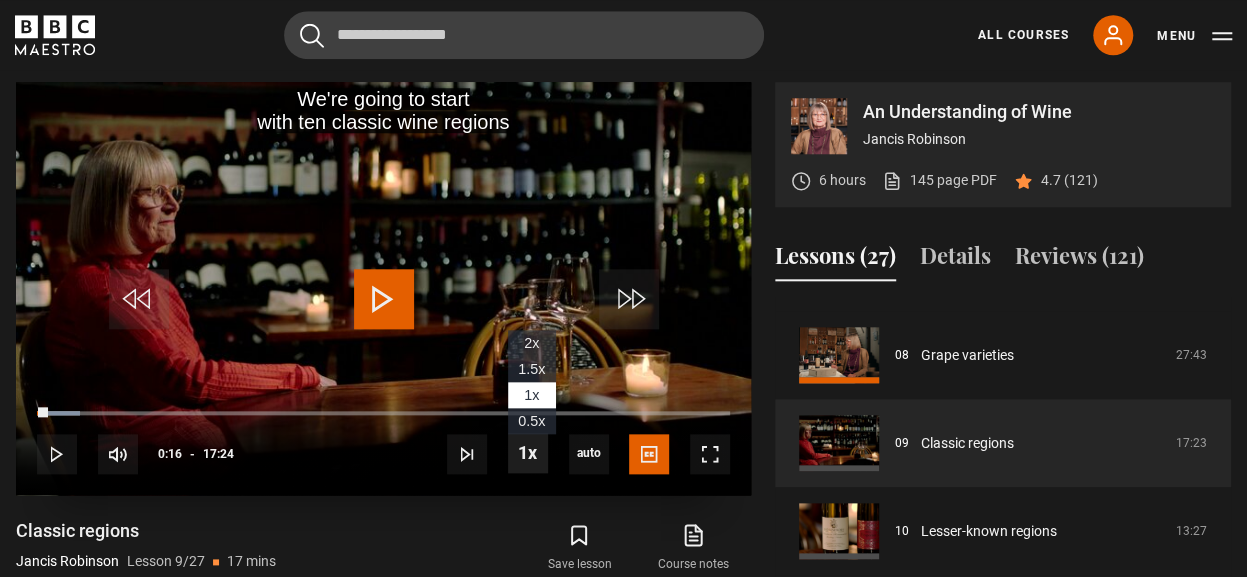 click at bounding box center [528, 453] 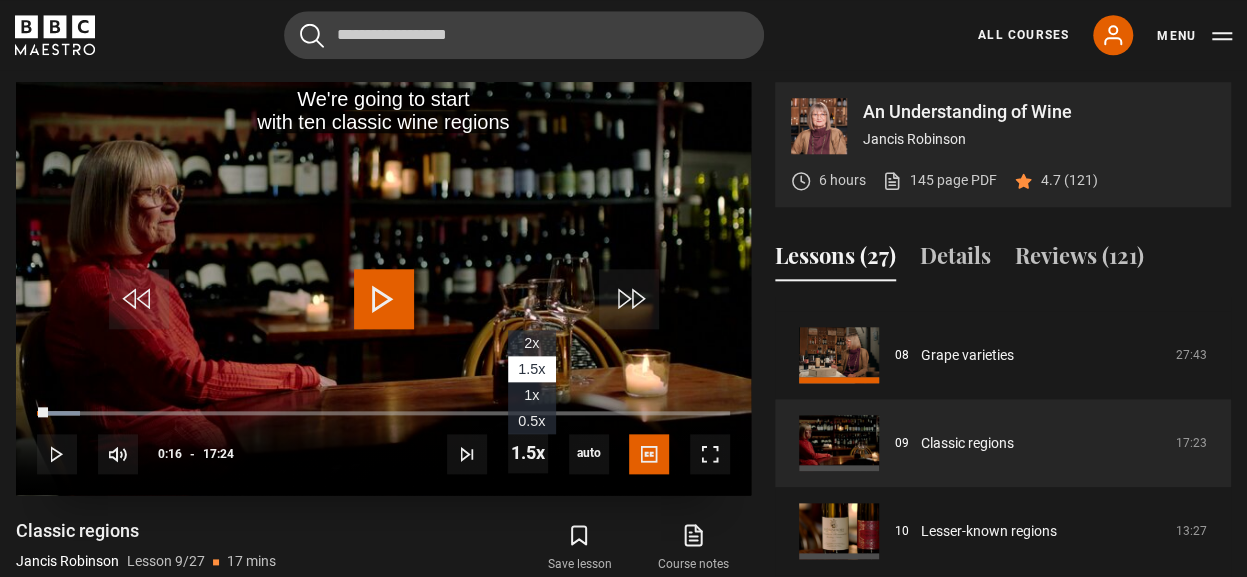 click on "1.5x , selected" at bounding box center [532, 369] 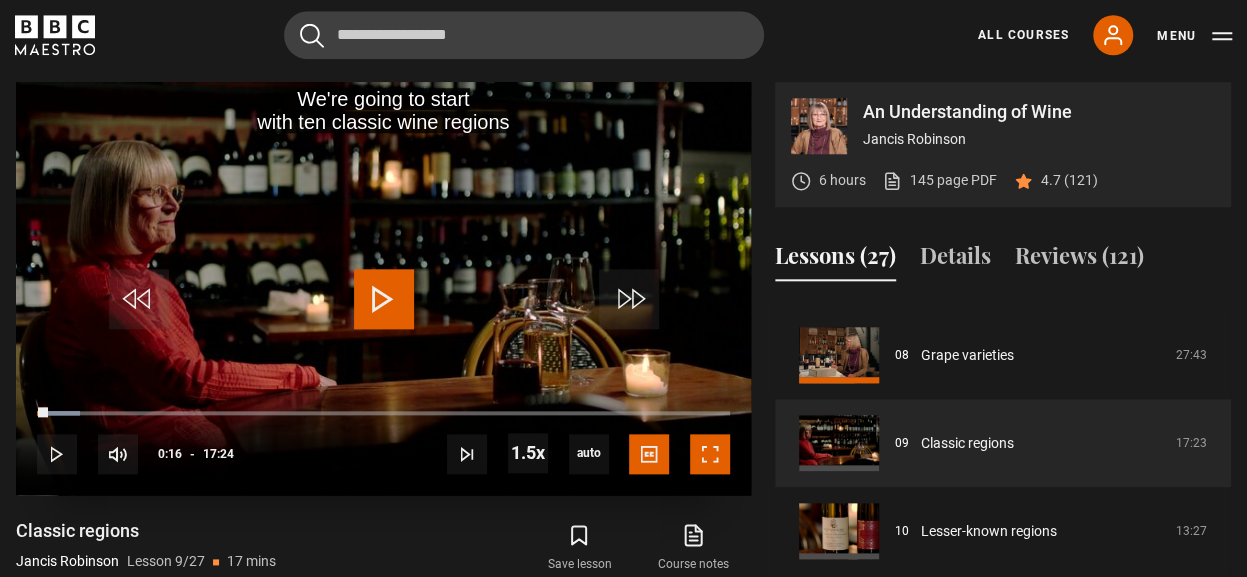 click at bounding box center [710, 454] 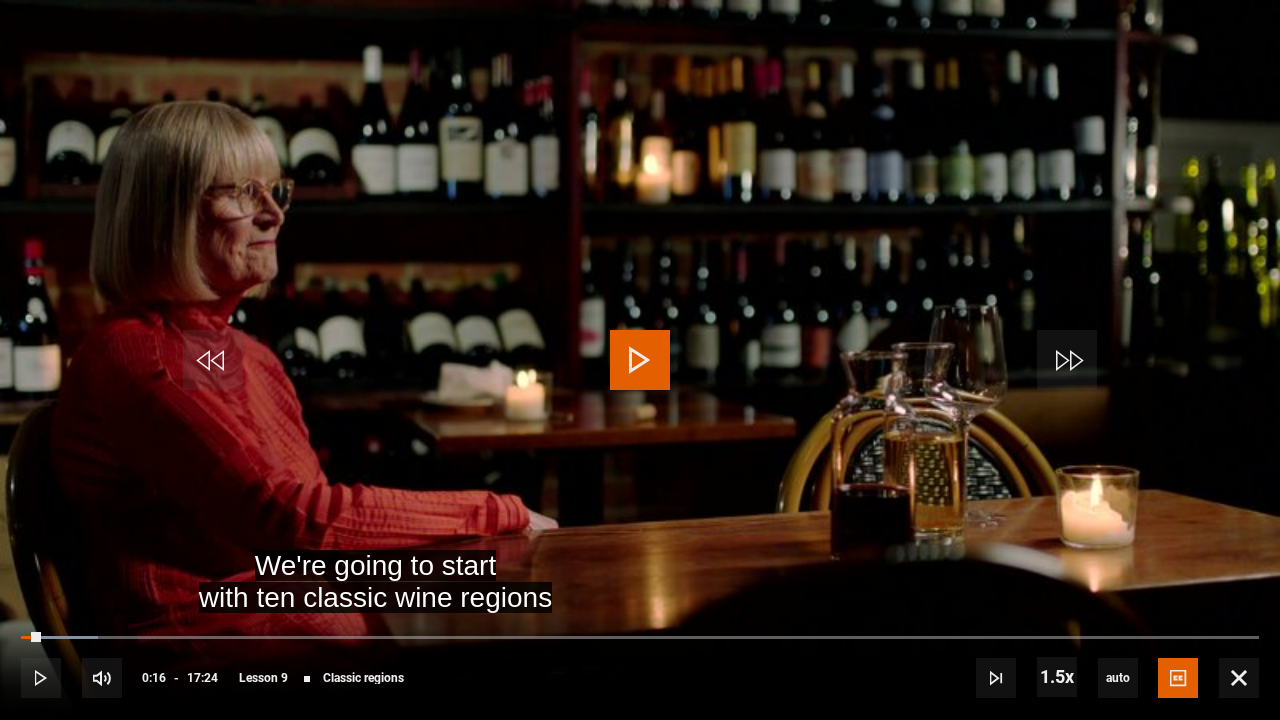 click at bounding box center [640, 360] 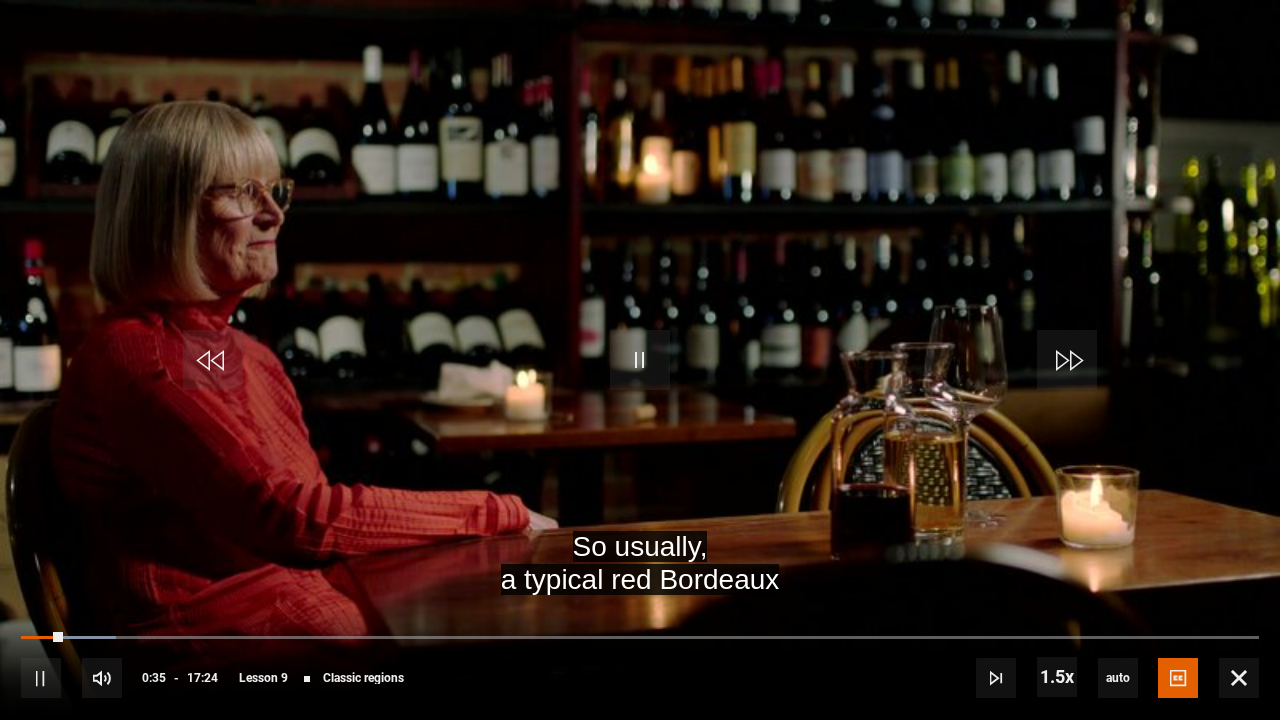 click on "10s Skip Back 10 seconds Pause 10s Skip Forward 10 seconds Loaded :  7.66% 16:10 00:35 Pause Mute Current Time  0:35 - Duration  17:24
Jancis Robinson
Lesson 9
Classic regions
1.5x Playback Rate 2x 1.5x , selected 1x 0.5x auto Quality 360p 720p 1080p 2160p Auto , selected Captions captions off English  Captions , selected" at bounding box center (640, 664) 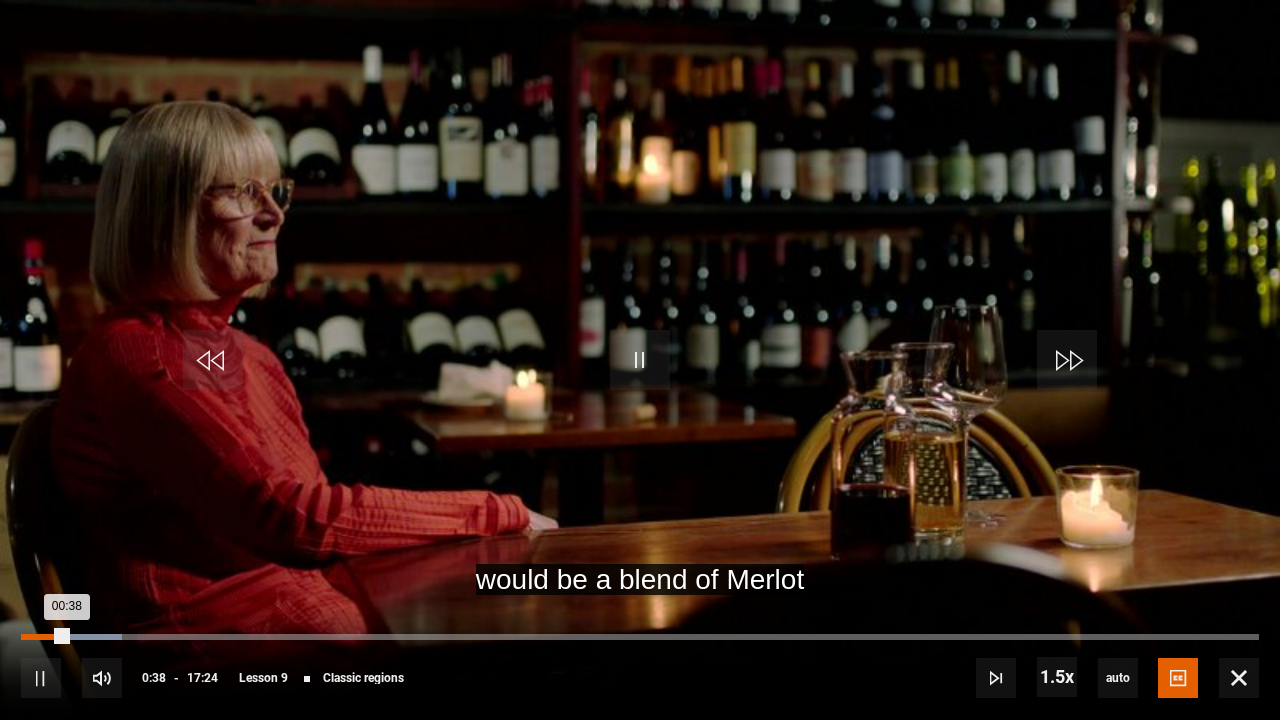 click on "Loaded :  8.14% 00:04 00:38" at bounding box center (640, 637) 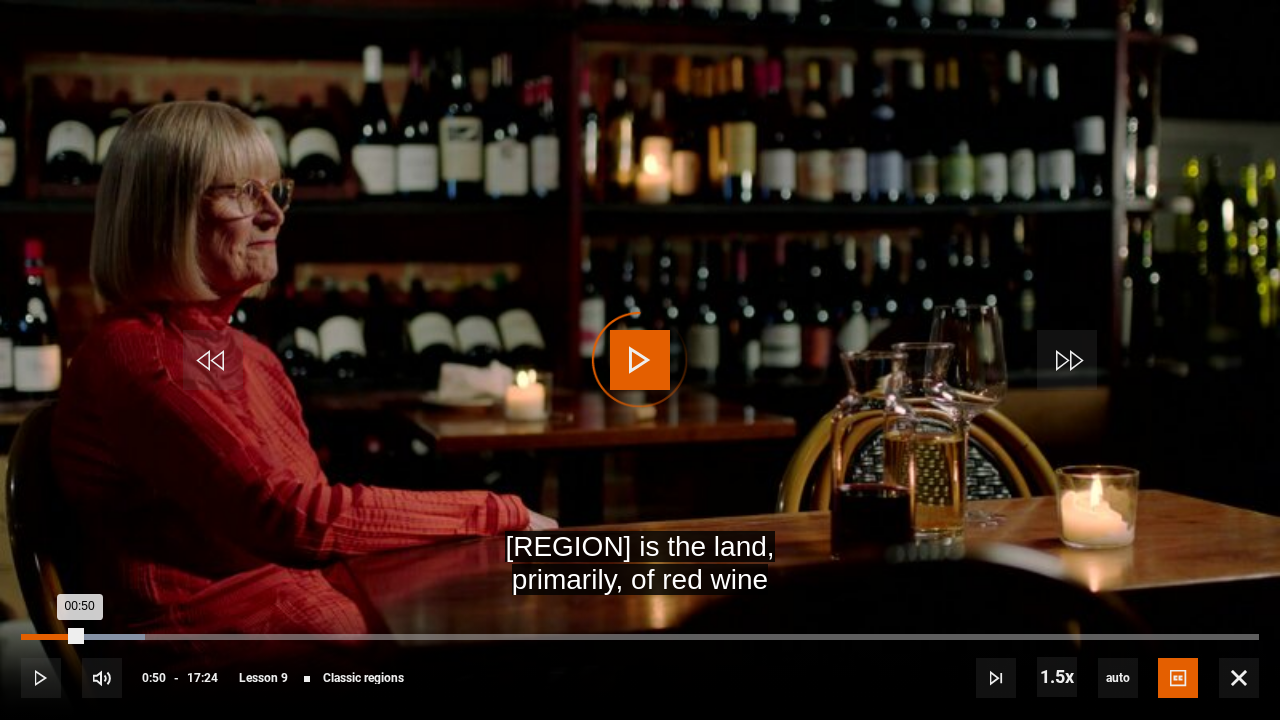 click on "Loaded :  10.06% 00:22 00:50" at bounding box center (640, 637) 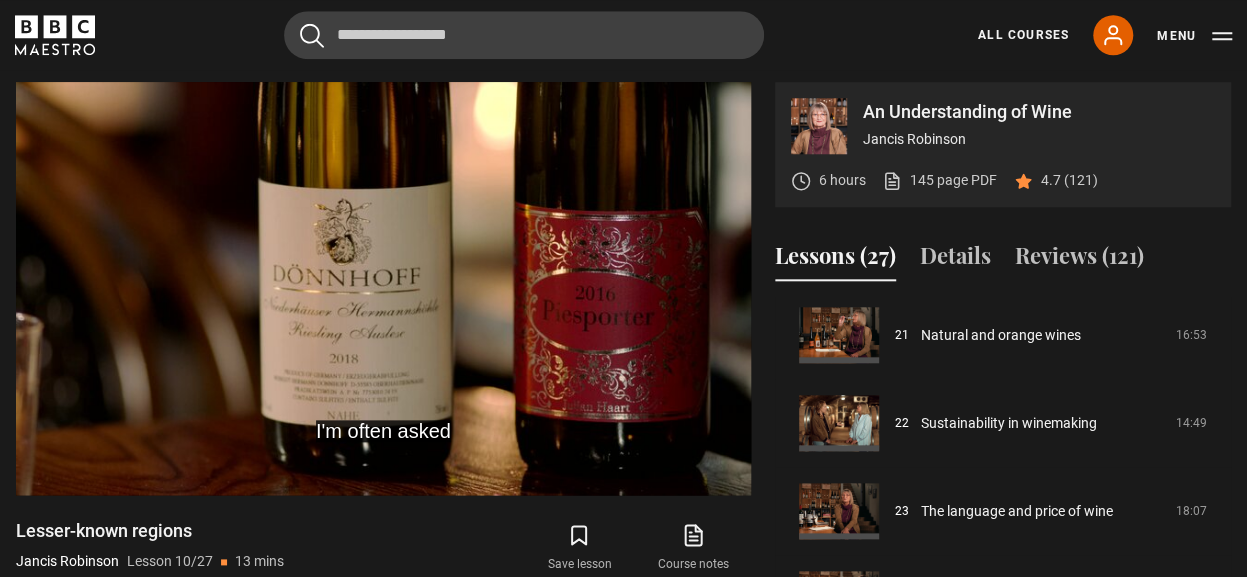 scroll, scrollTop: 2032, scrollLeft: 0, axis: vertical 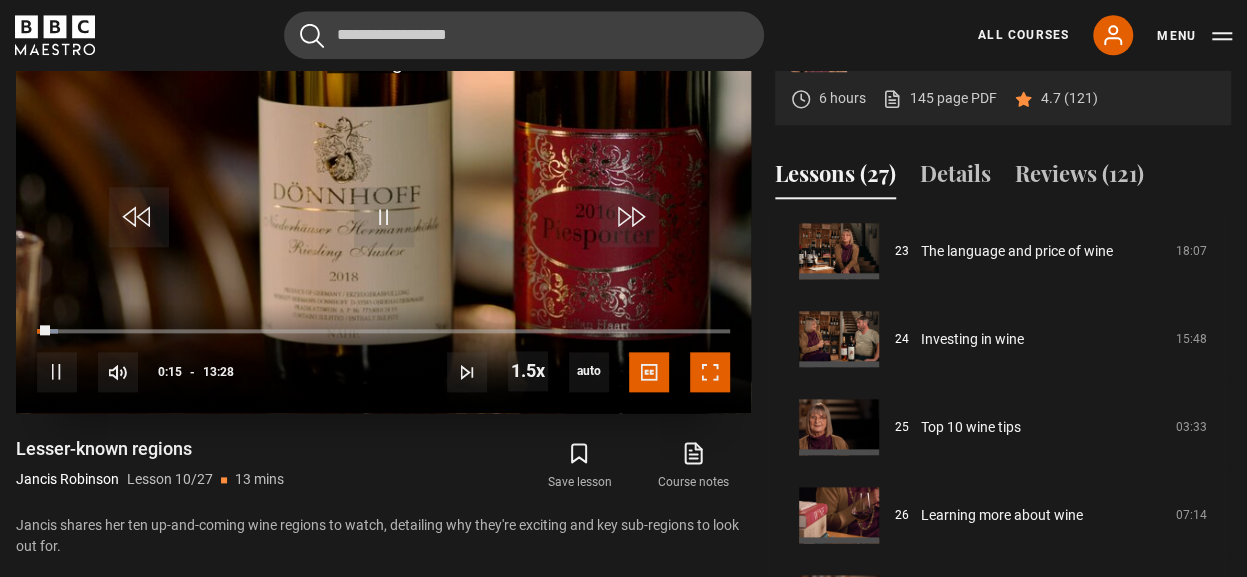click at bounding box center (710, 372) 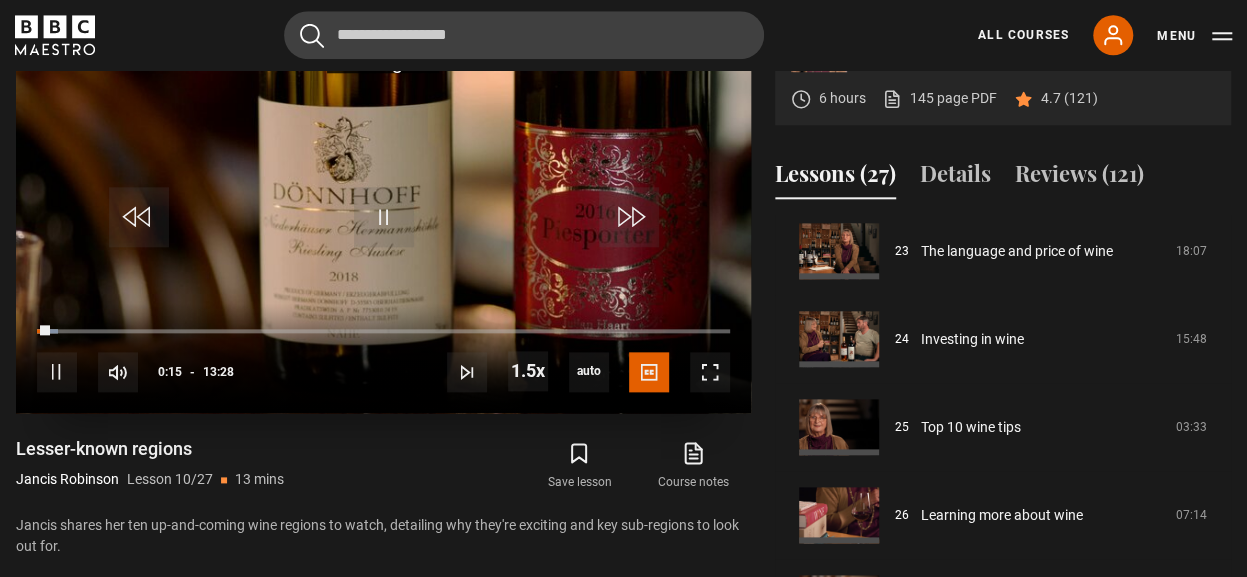 scroll, scrollTop: 992, scrollLeft: 0, axis: vertical 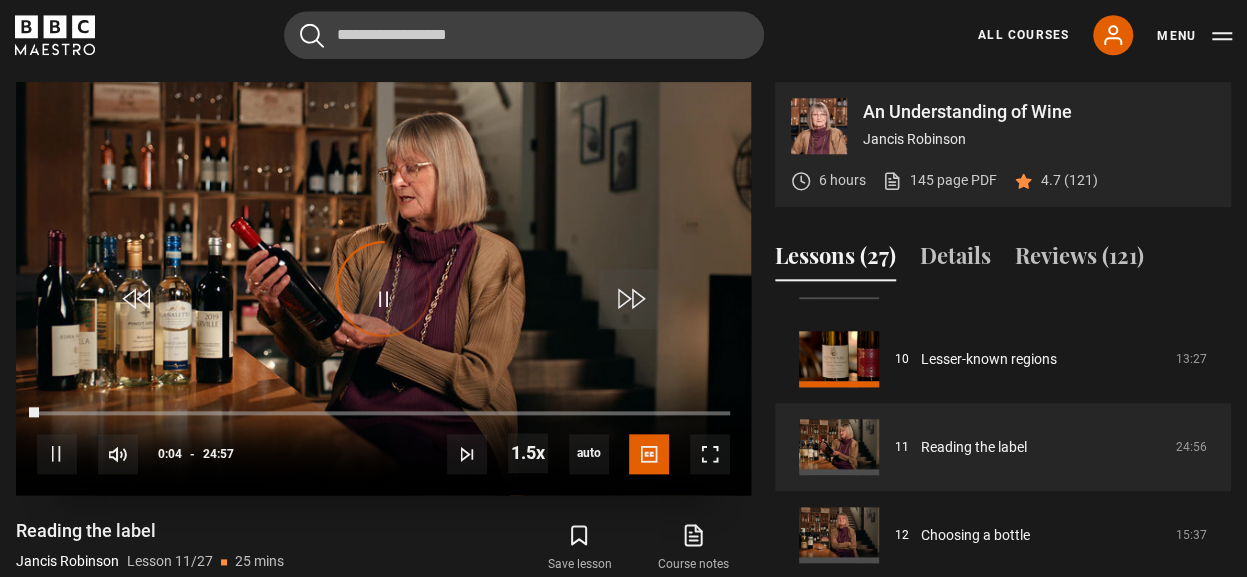 click on "Video Player is loading." at bounding box center (384, 289) 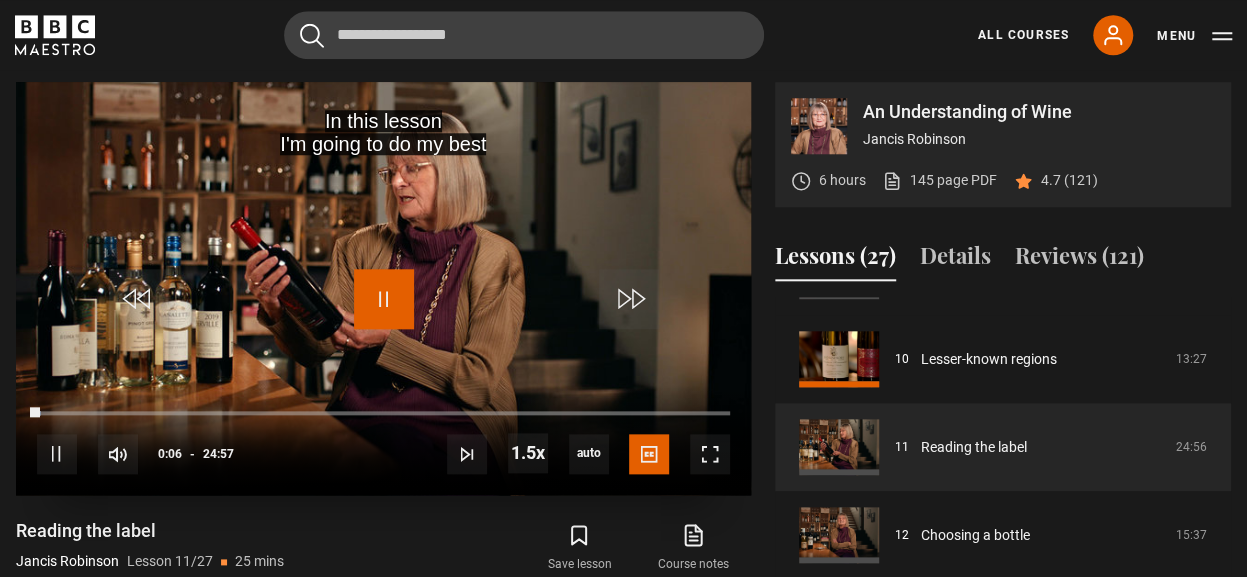 click at bounding box center (384, 299) 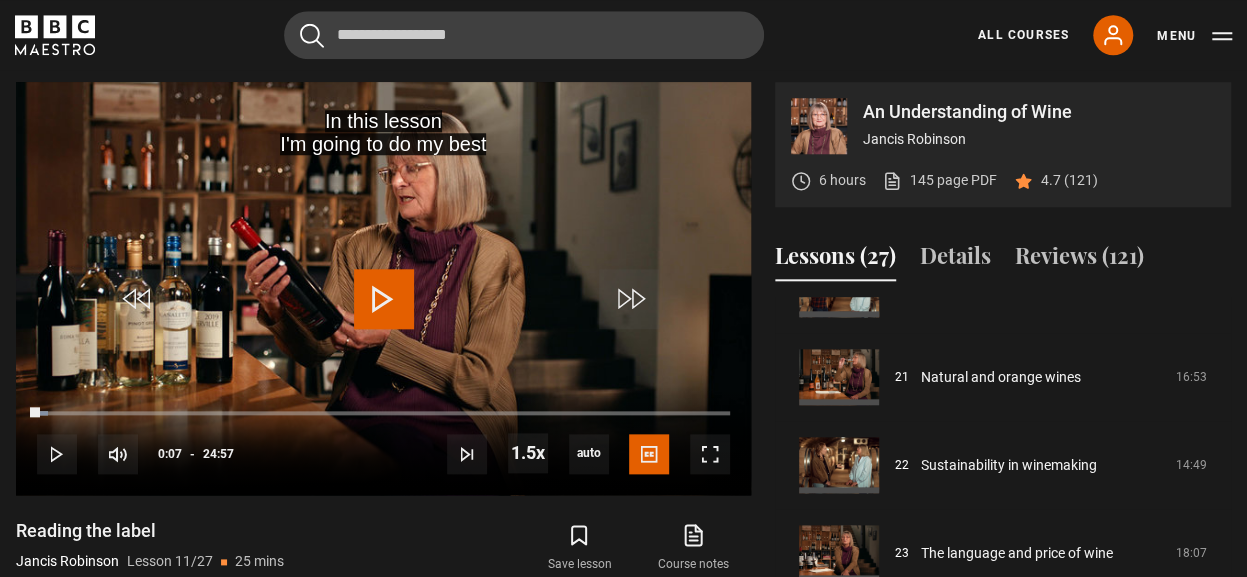 scroll, scrollTop: 2032, scrollLeft: 0, axis: vertical 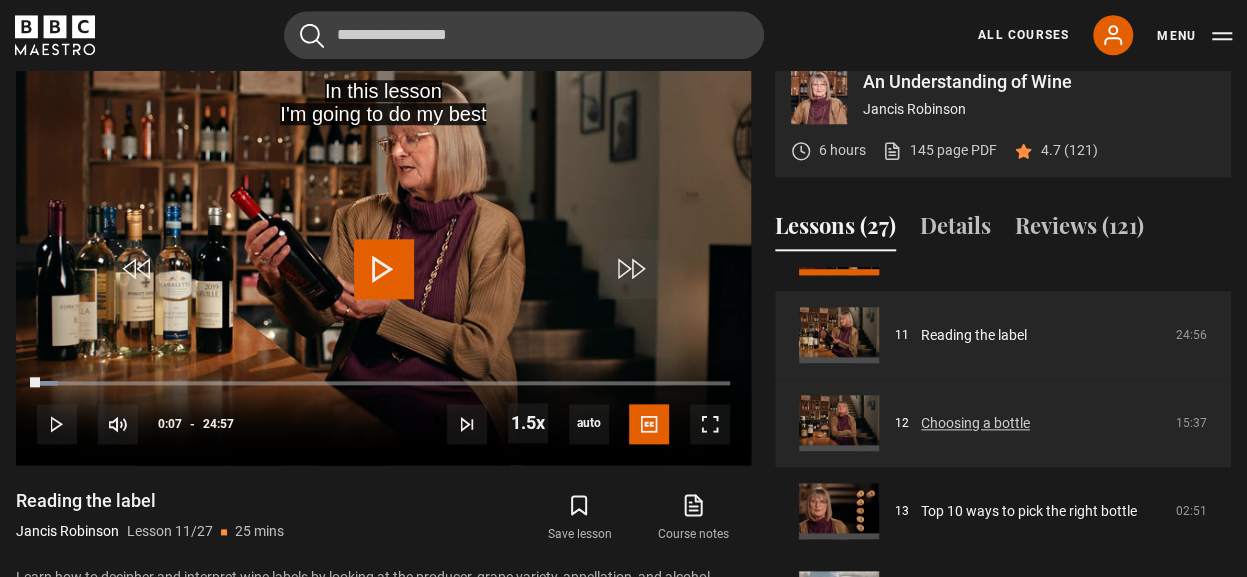 click on "Choosing a bottle​" at bounding box center [975, 423] 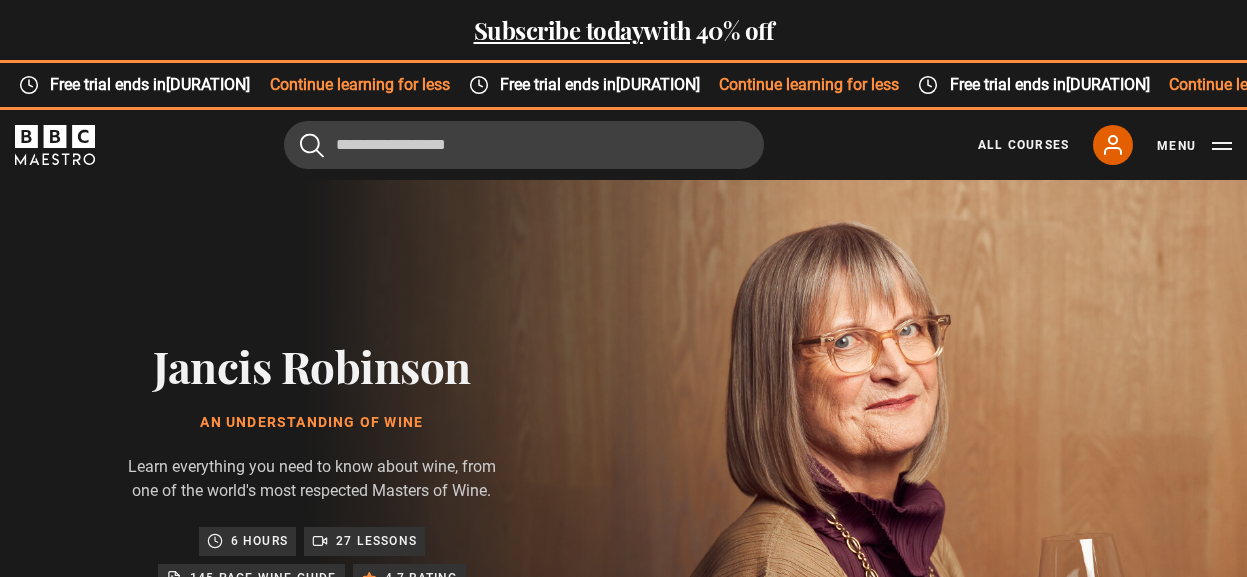 scroll, scrollTop: 912, scrollLeft: 0, axis: vertical 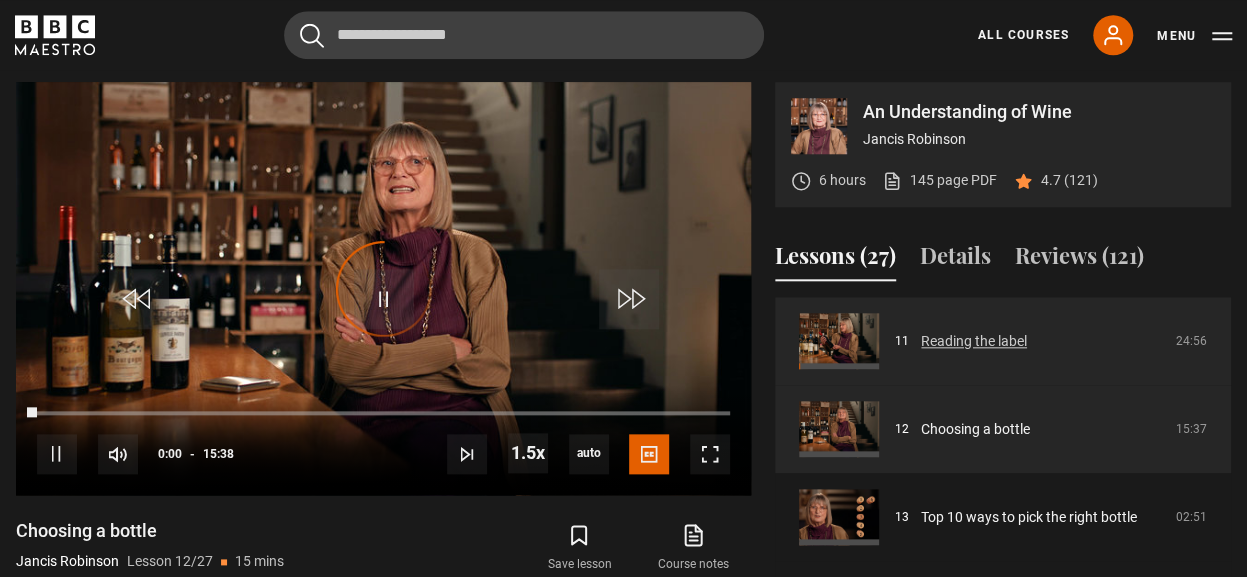 click on "Reading the label" at bounding box center [974, 341] 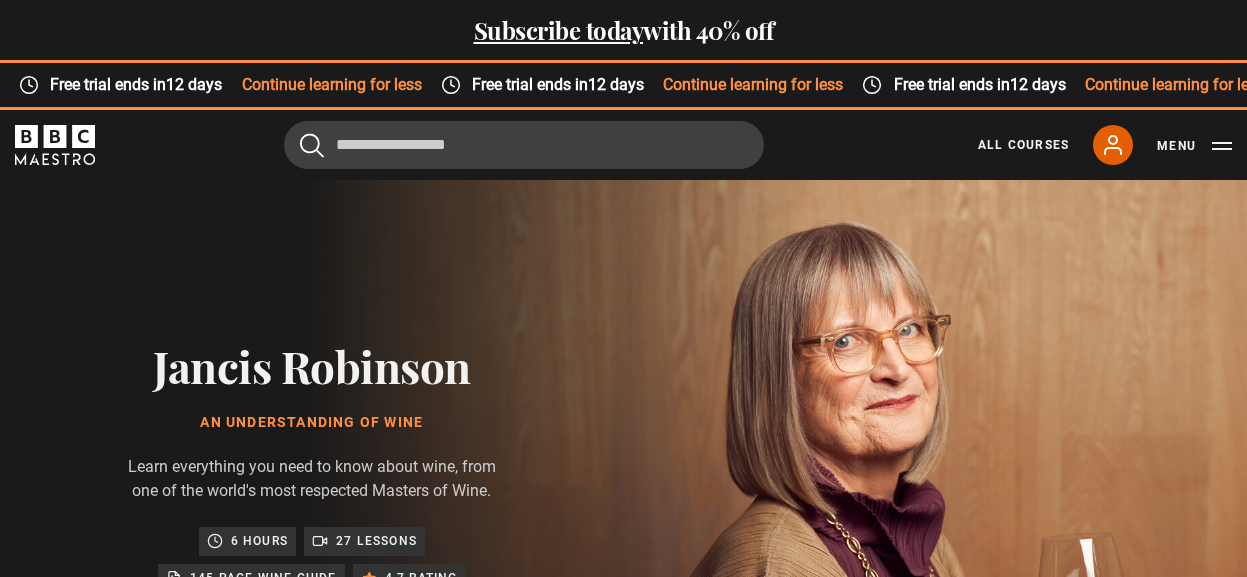 scroll, scrollTop: 912, scrollLeft: 0, axis: vertical 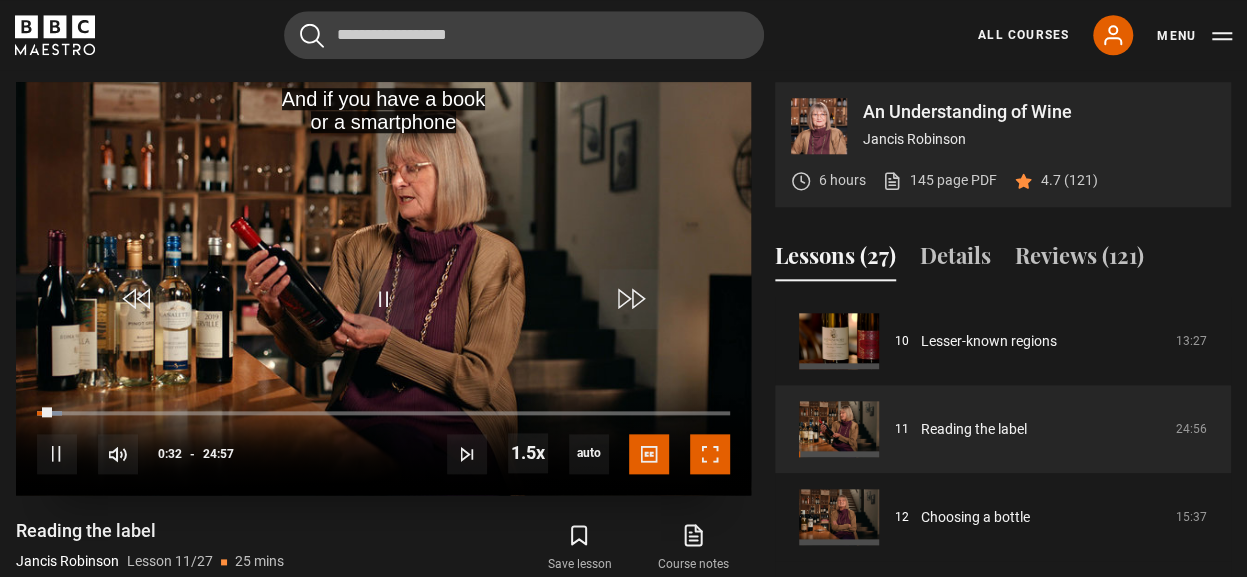 click at bounding box center (710, 454) 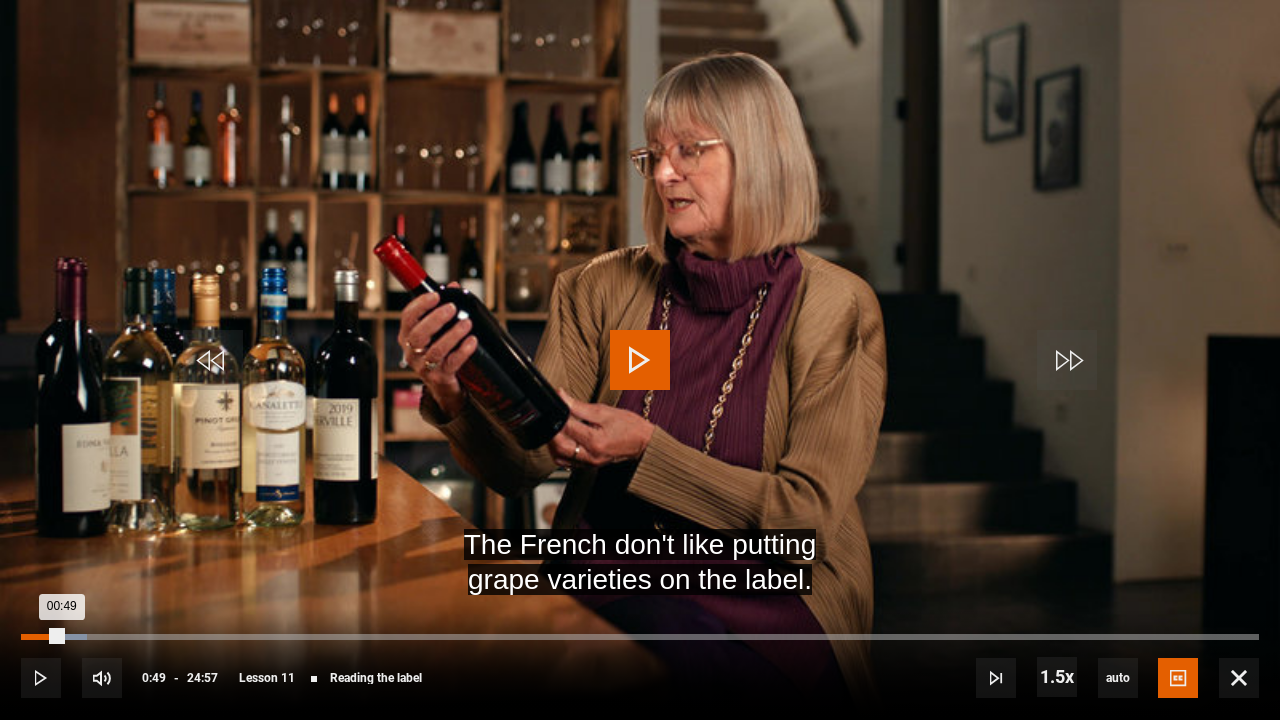 click on "Loaded :  5.34% 00:06 00:49" at bounding box center [640, 637] 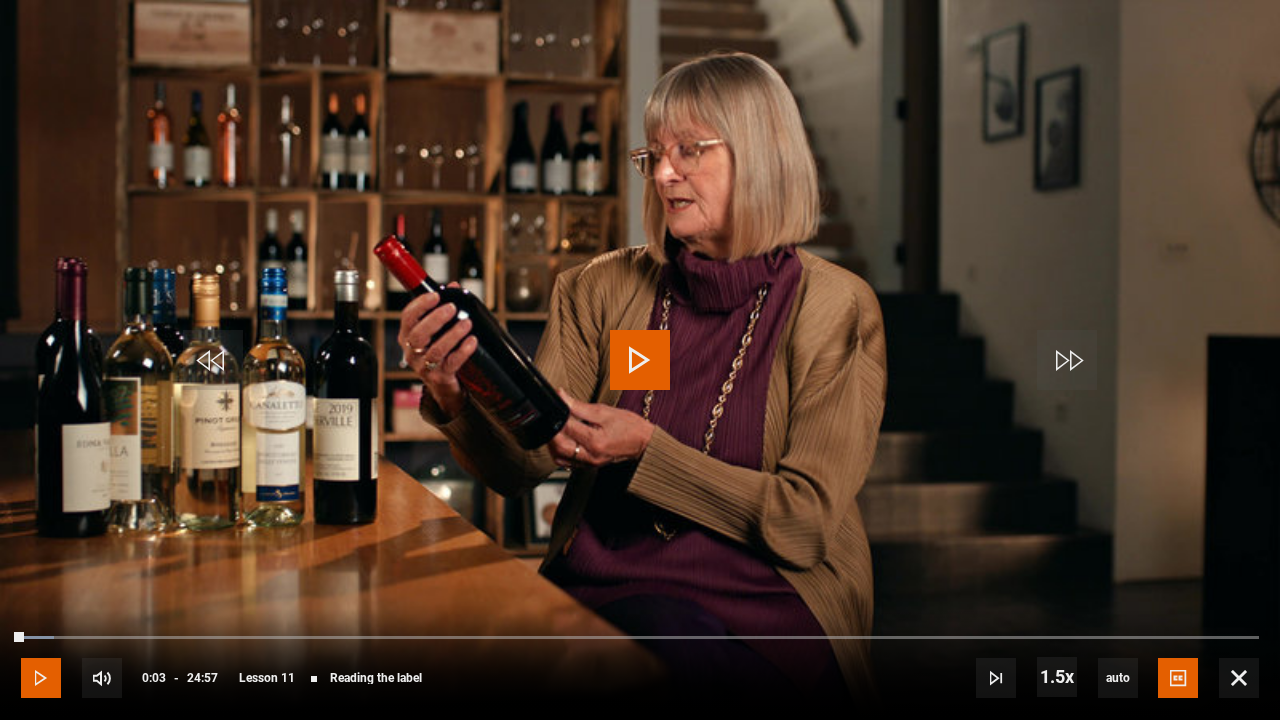 click at bounding box center [41, 678] 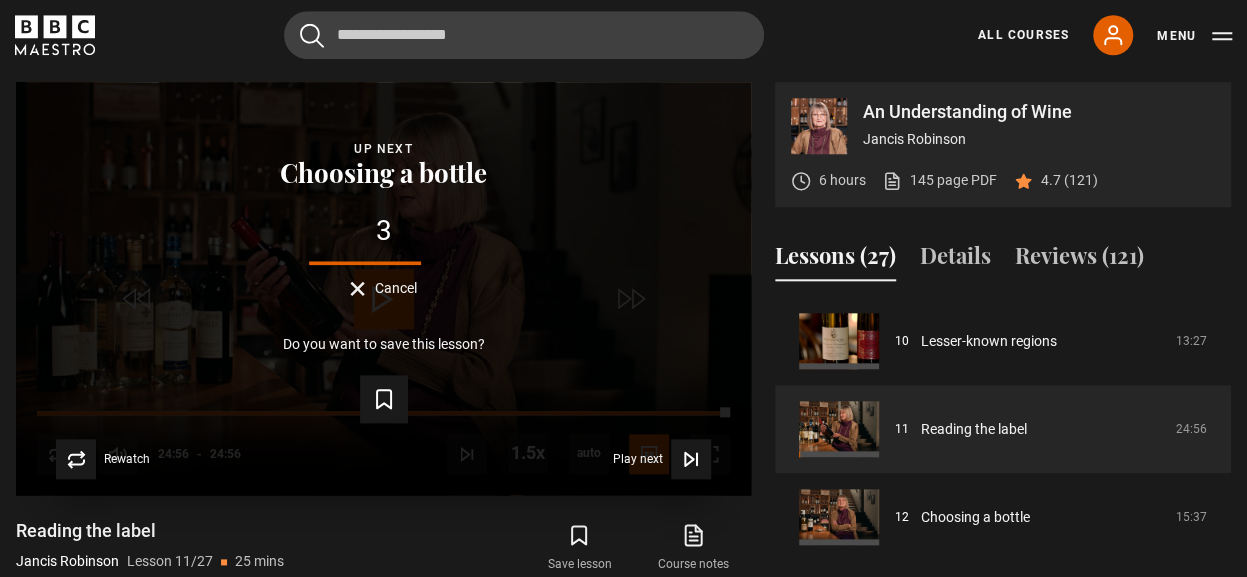 click on "Up next
Choosing a bottle​
3
Cancel" at bounding box center [383, 217] 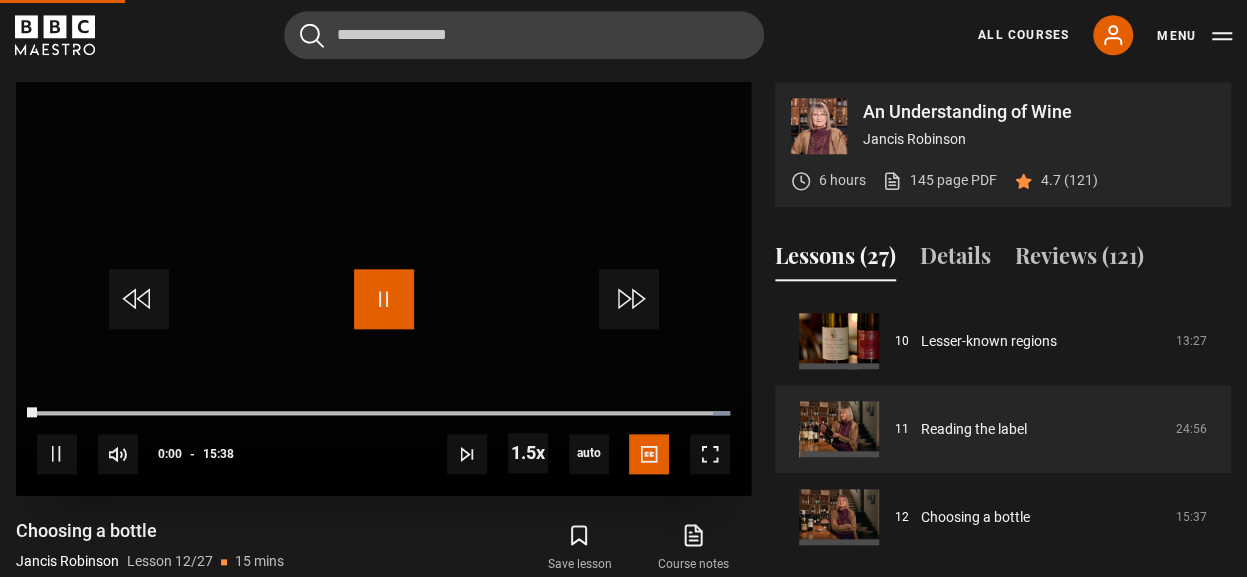 click at bounding box center [384, 299] 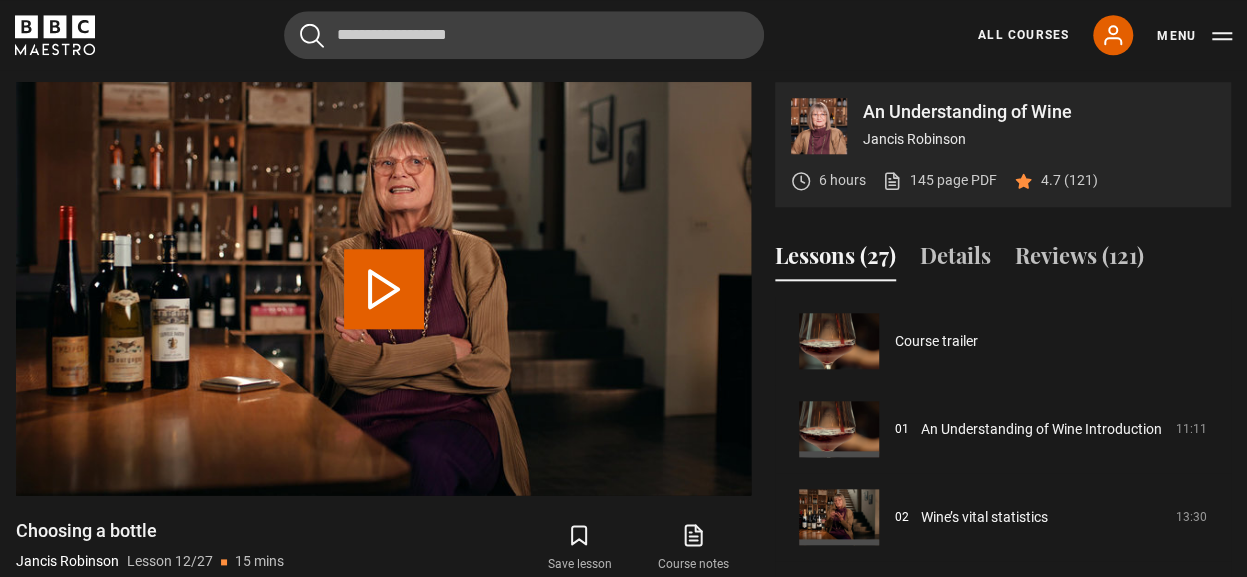 scroll, scrollTop: 968, scrollLeft: 0, axis: vertical 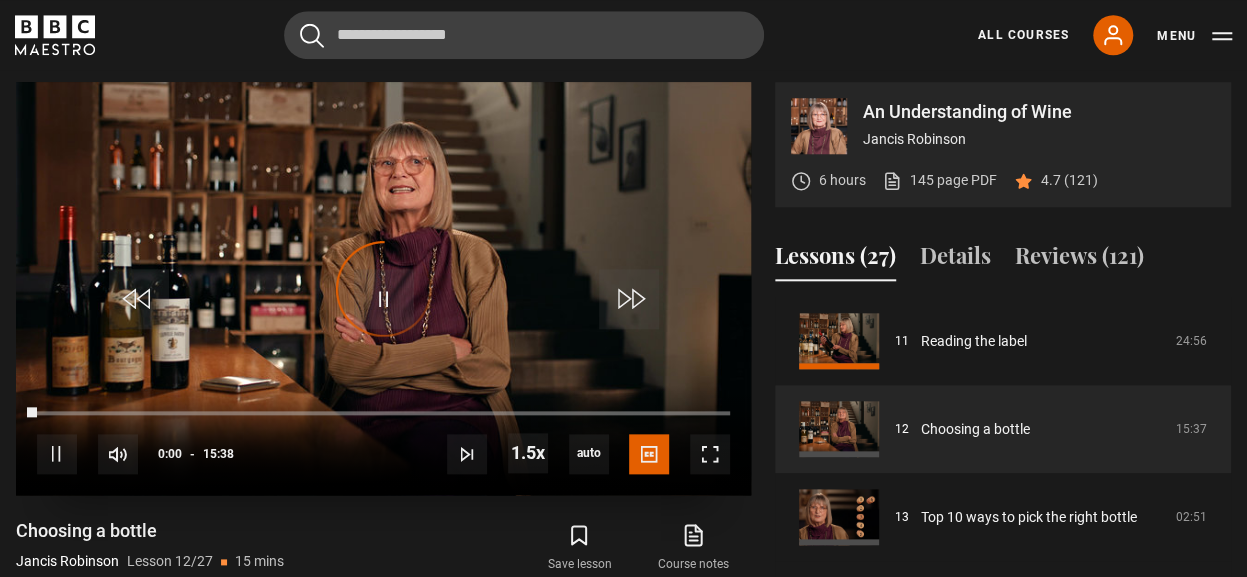 click on "Video Player is loading." at bounding box center (384, 289) 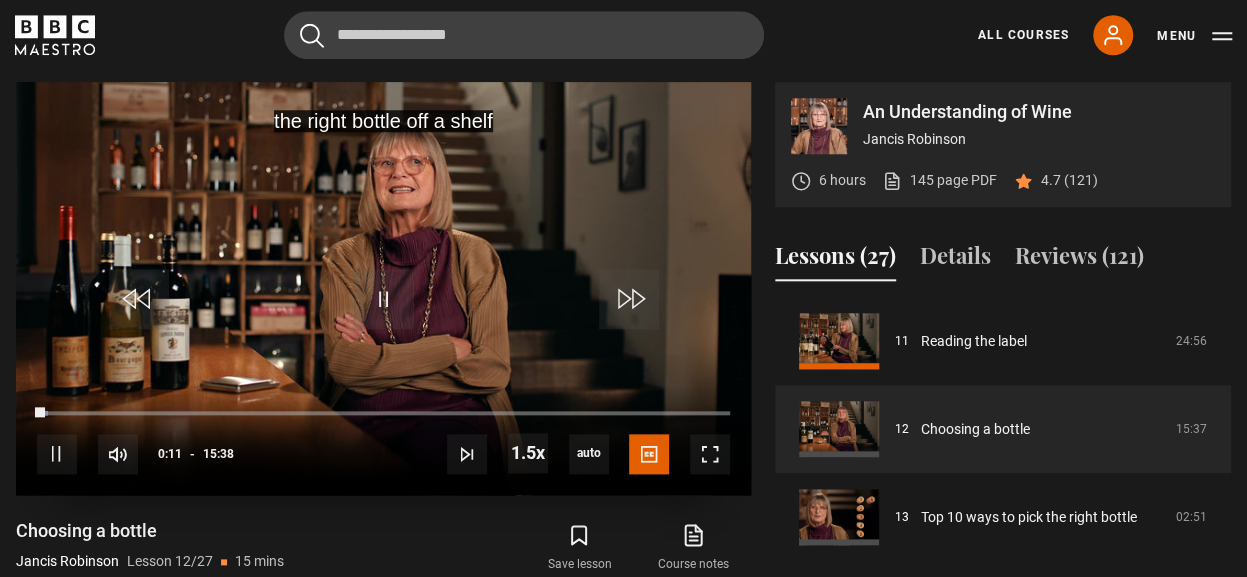 click at bounding box center (383, 288) 